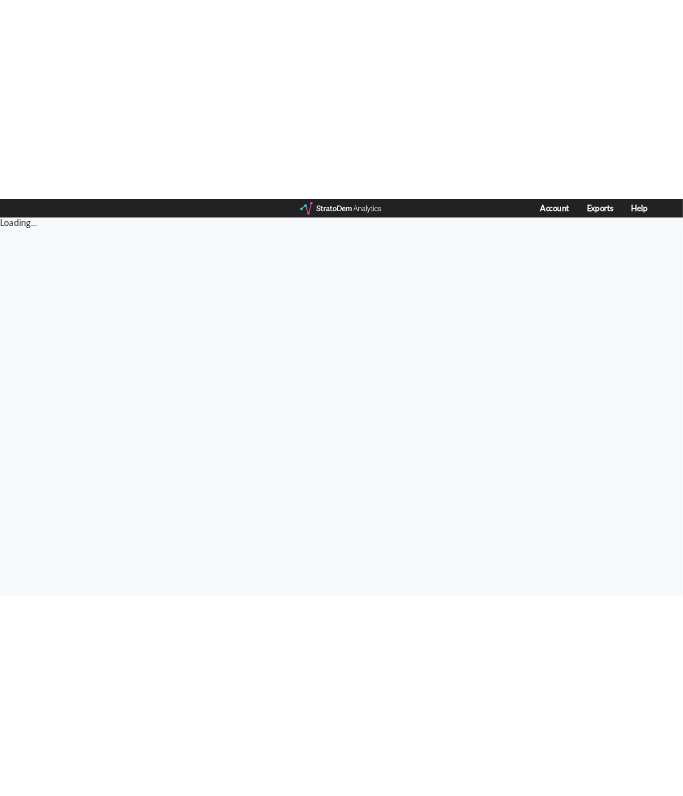 scroll, scrollTop: 0, scrollLeft: 0, axis: both 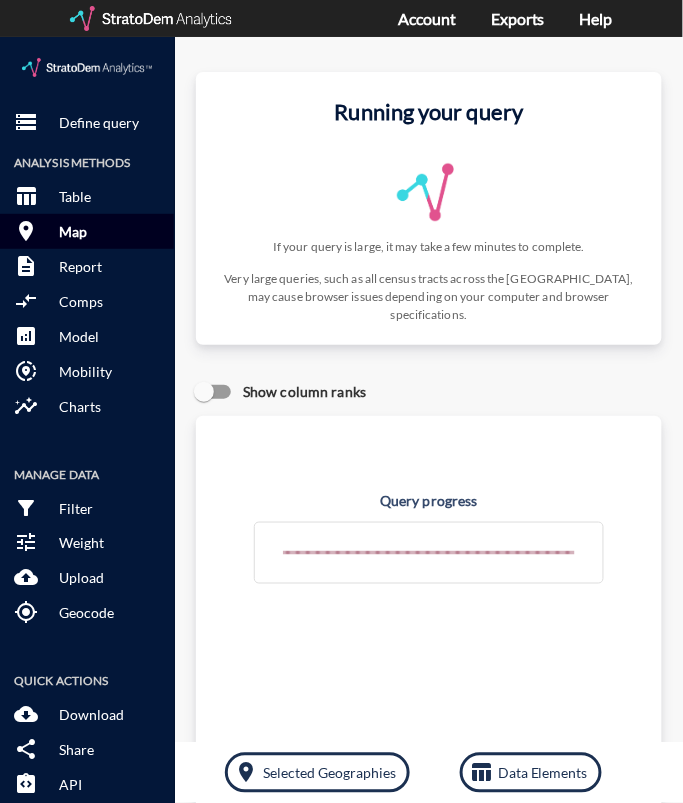 click on "room Map" 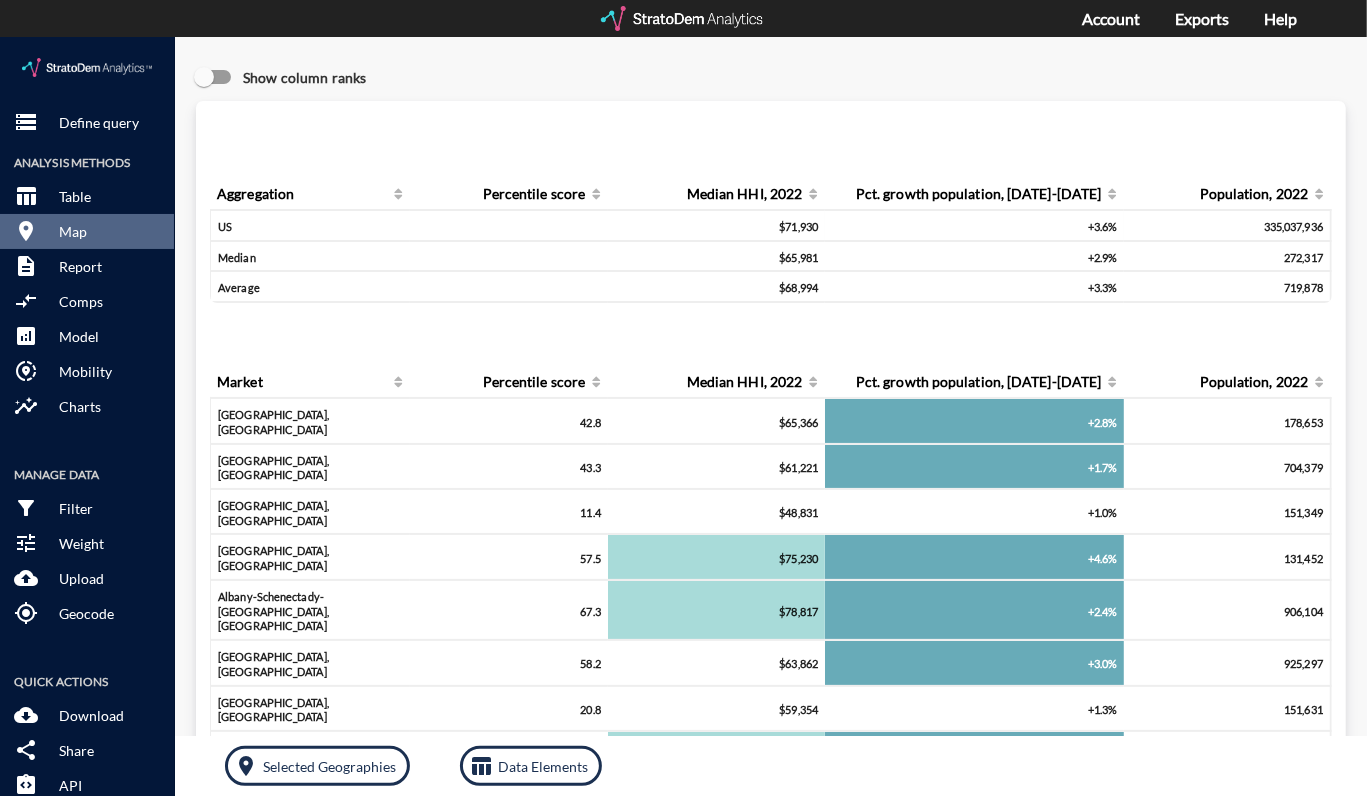 type 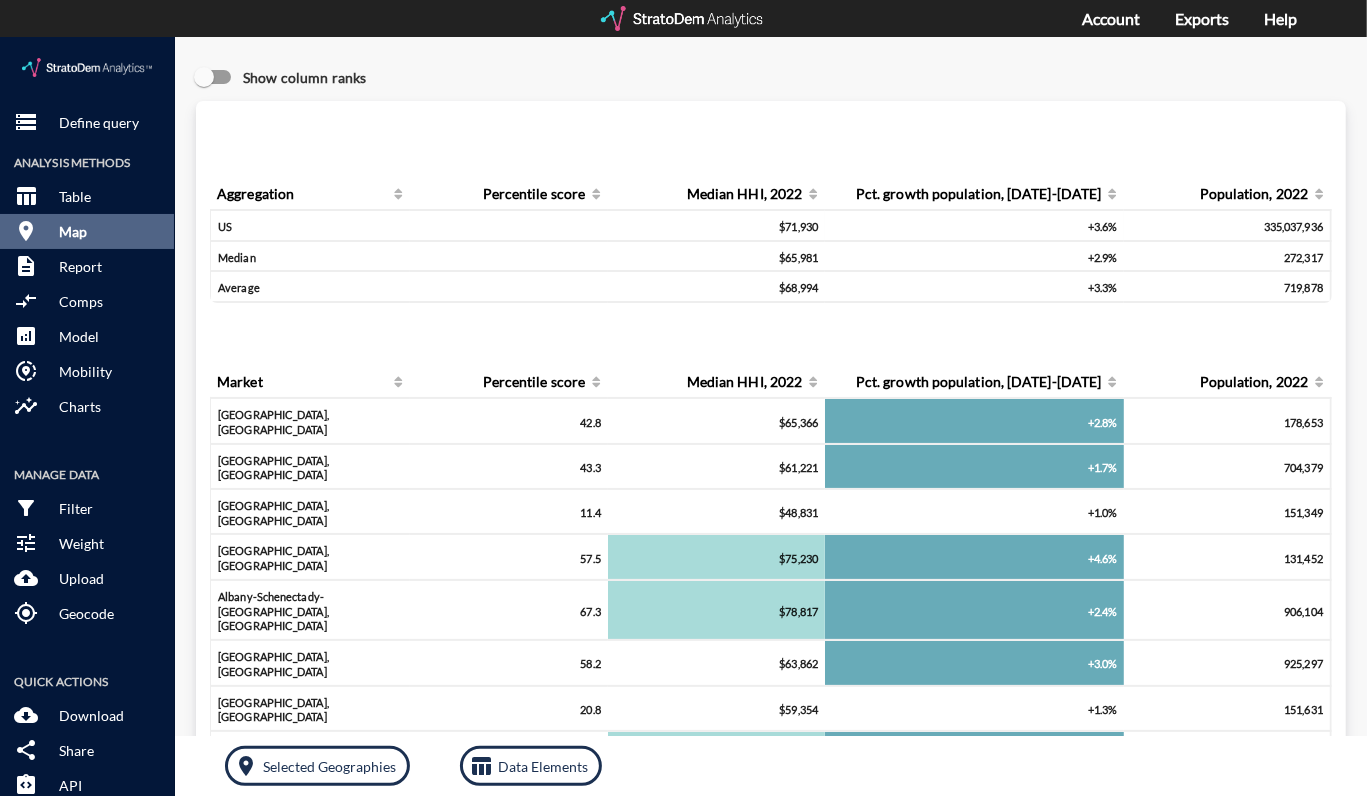 click on "Map" 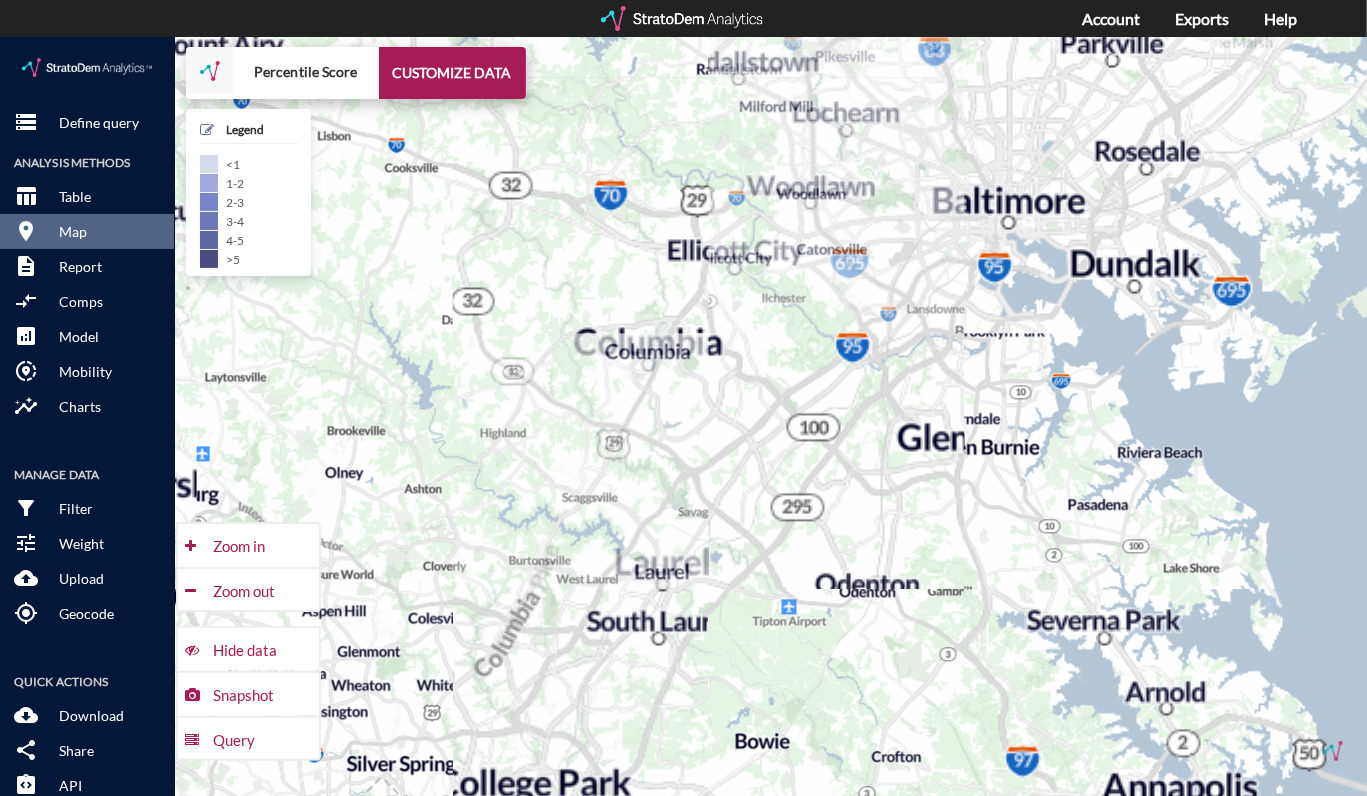 drag, startPoint x: 1016, startPoint y: 203, endPoint x: 1027, endPoint y: 360, distance: 157.38487 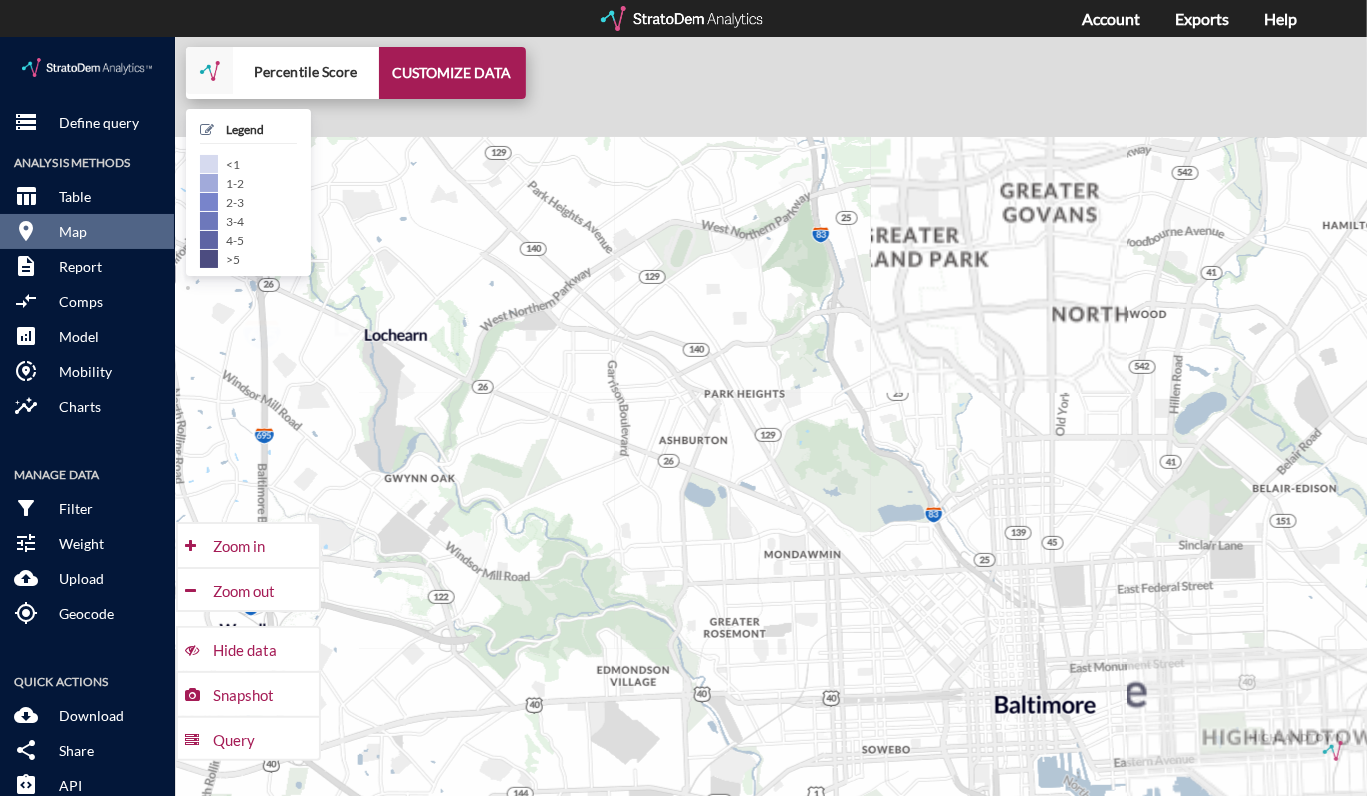 drag, startPoint x: 999, startPoint y: 165, endPoint x: 1032, endPoint y: 354, distance: 191.85933 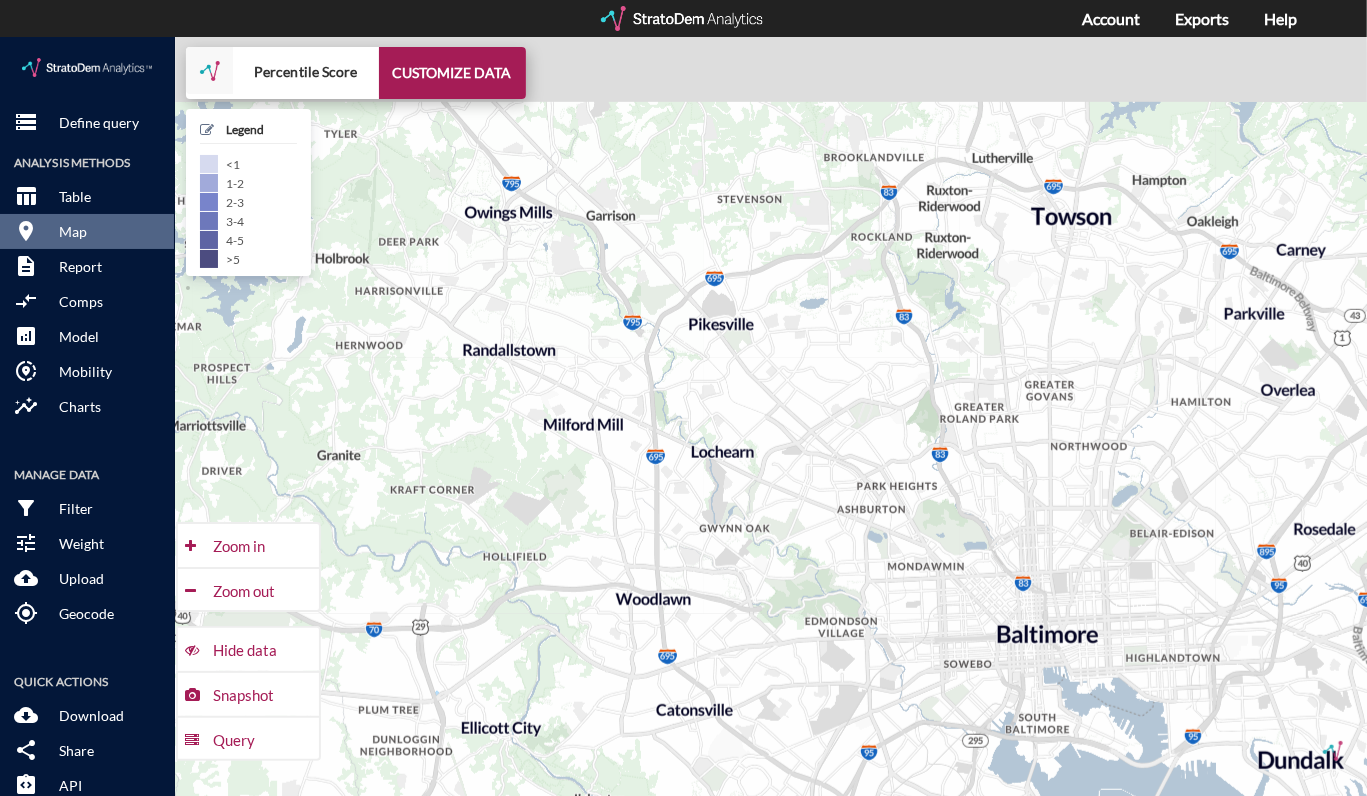 drag, startPoint x: 1005, startPoint y: 314, endPoint x: 1009, endPoint y: 390, distance: 76.105194 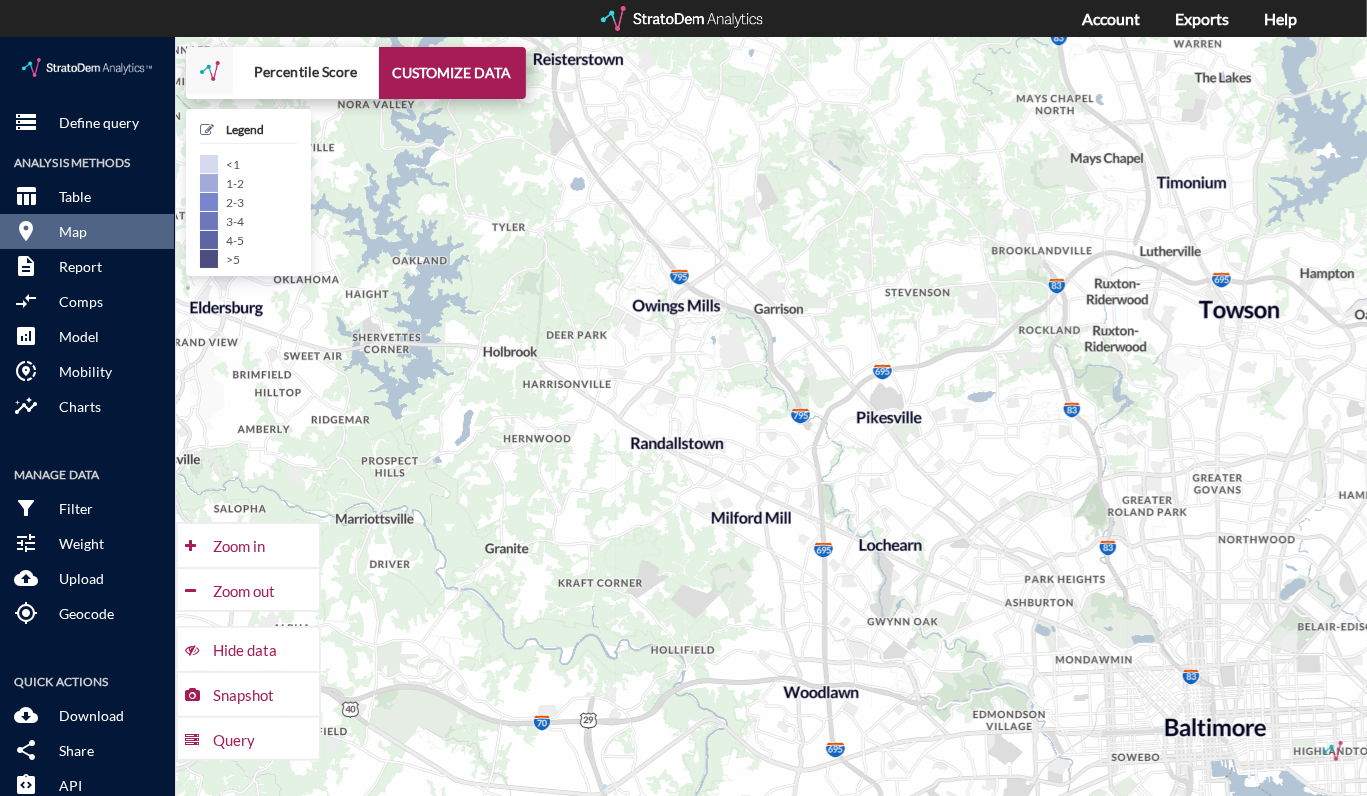 drag, startPoint x: 672, startPoint y: 280, endPoint x: 855, endPoint y: 385, distance: 210.98341 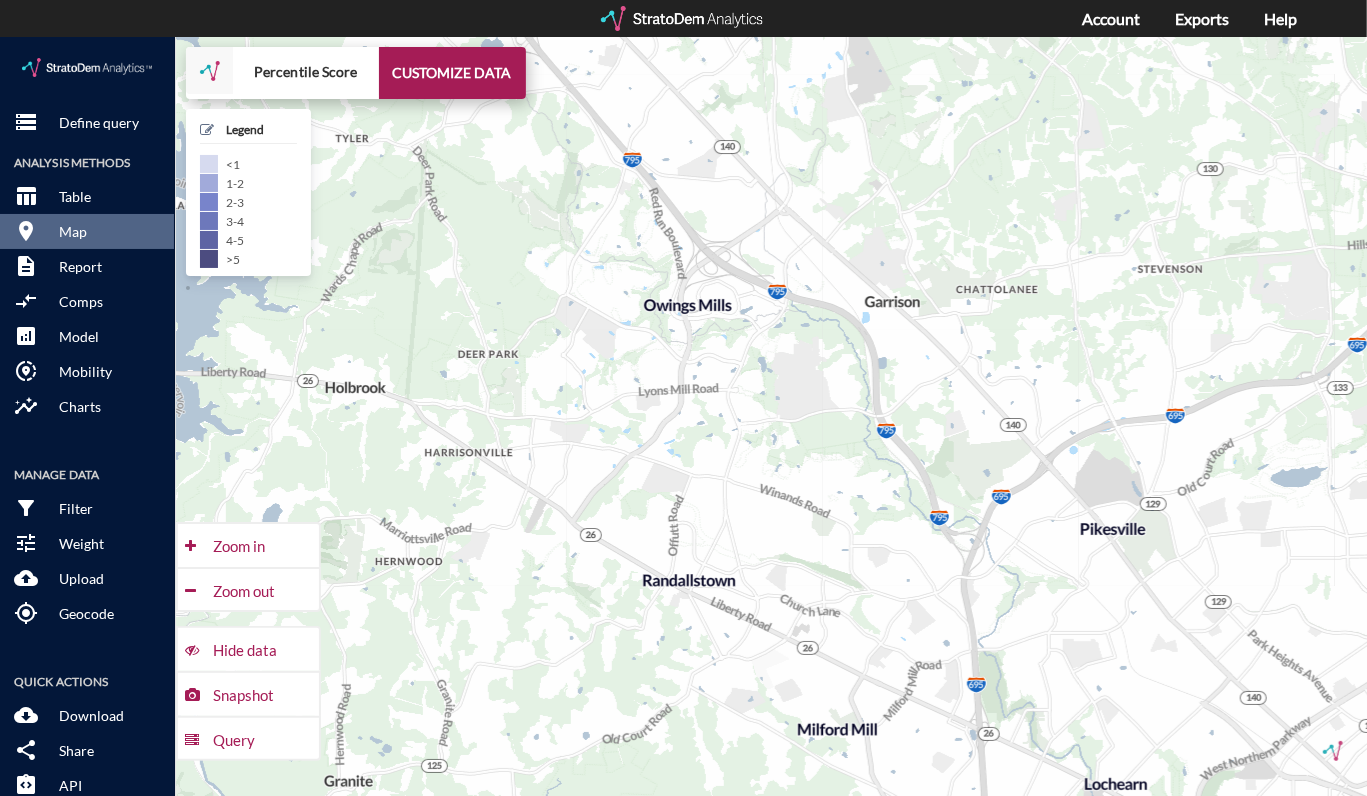 drag, startPoint x: 724, startPoint y: 313, endPoint x: 807, endPoint y: 354, distance: 92.574295 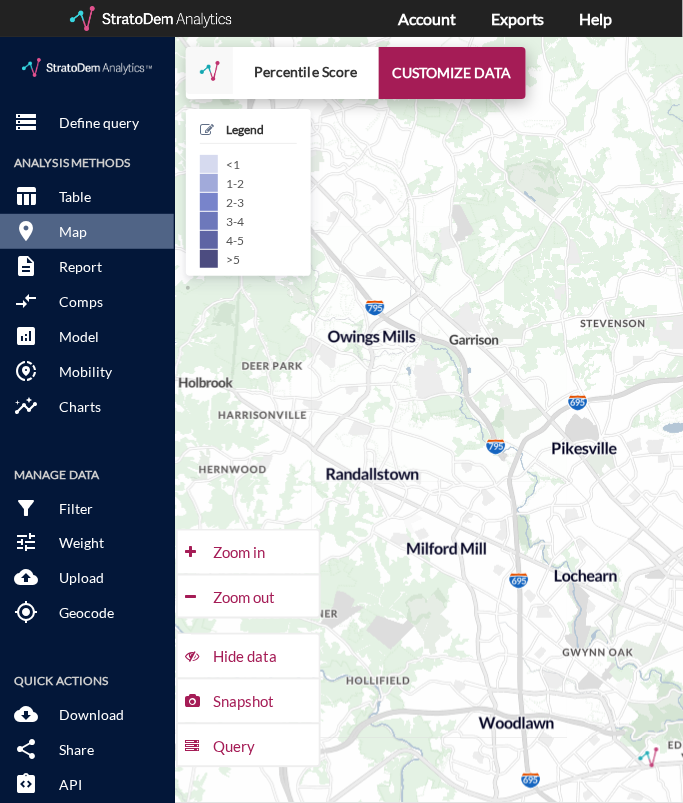 drag, startPoint x: 472, startPoint y: 346, endPoint x: 415, endPoint y: 341, distance: 57.21888 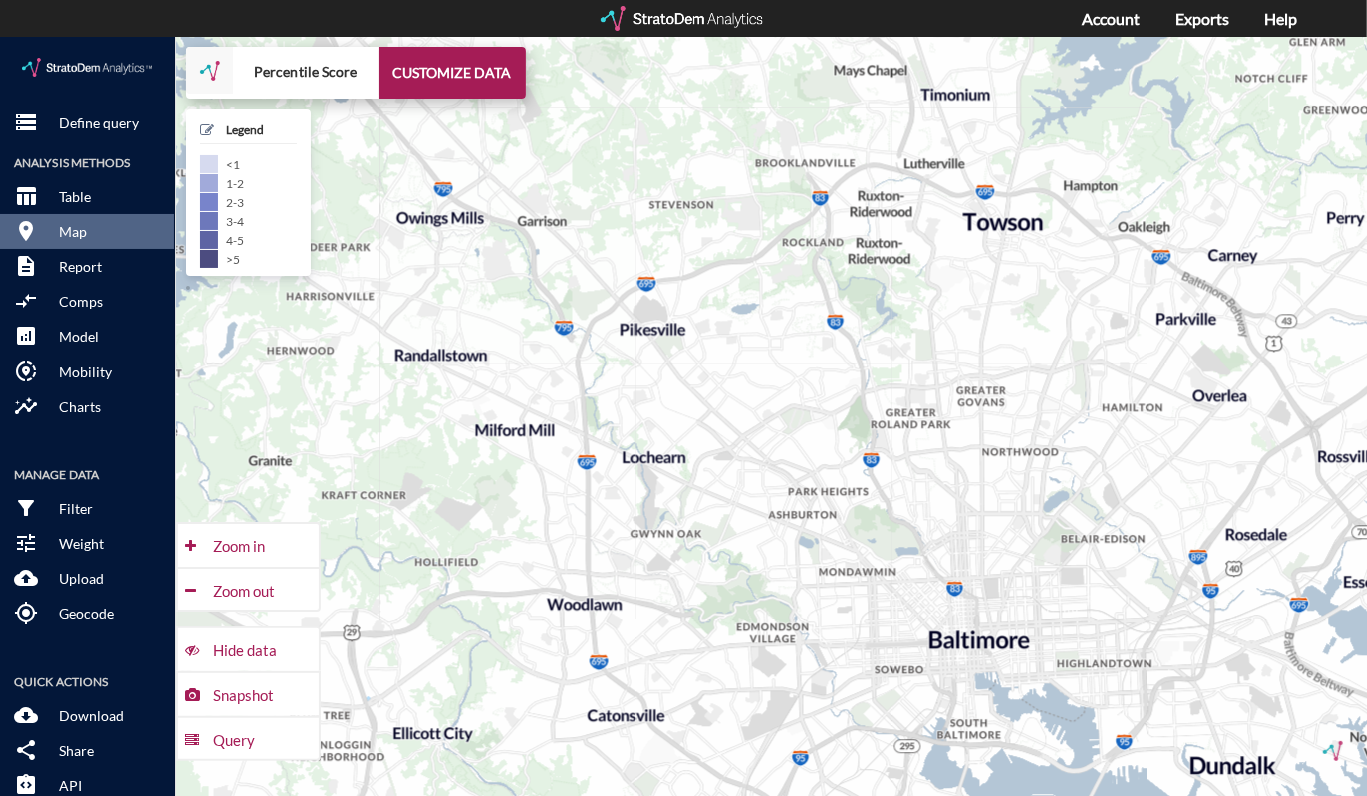 drag, startPoint x: 863, startPoint y: 325, endPoint x: 669, endPoint y: 199, distance: 231.32661 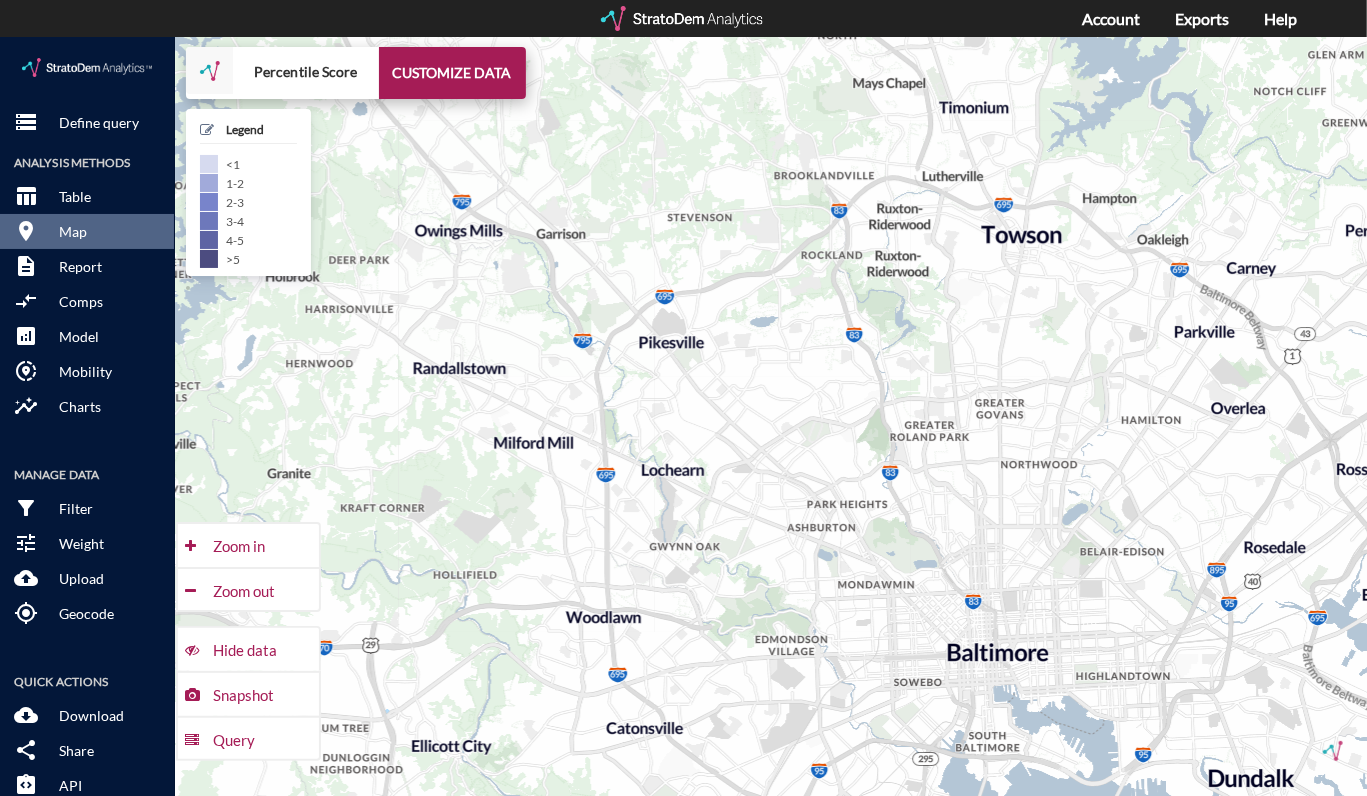 drag, startPoint x: 650, startPoint y: 371, endPoint x: 672, endPoint y: 383, distance: 25.059929 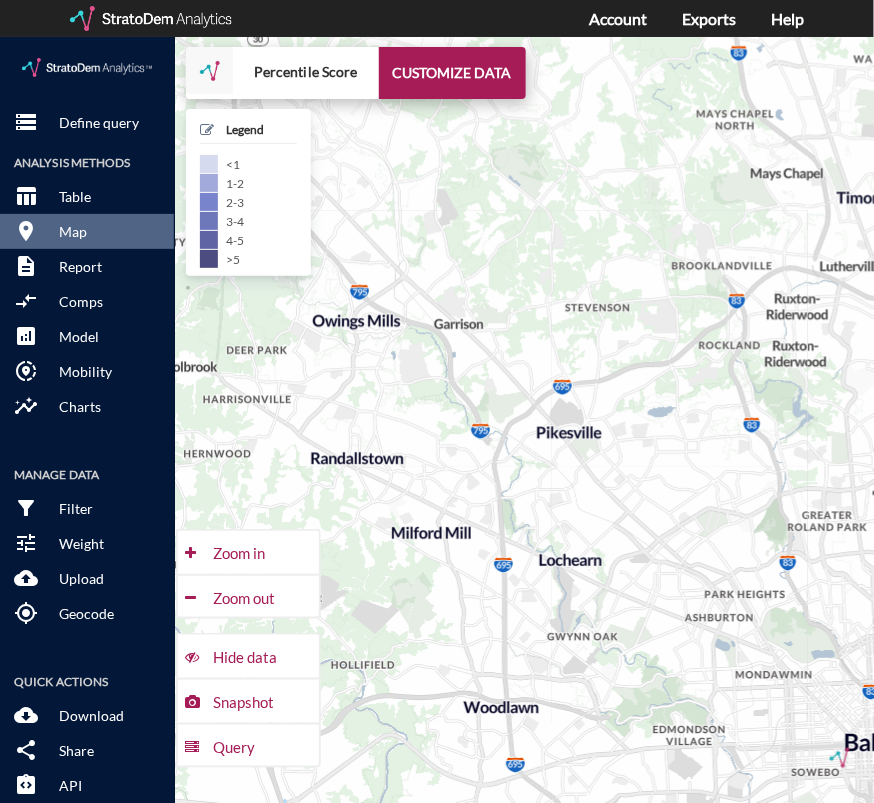 drag, startPoint x: 645, startPoint y: 370, endPoint x: 756, endPoint y: 446, distance: 134.52509 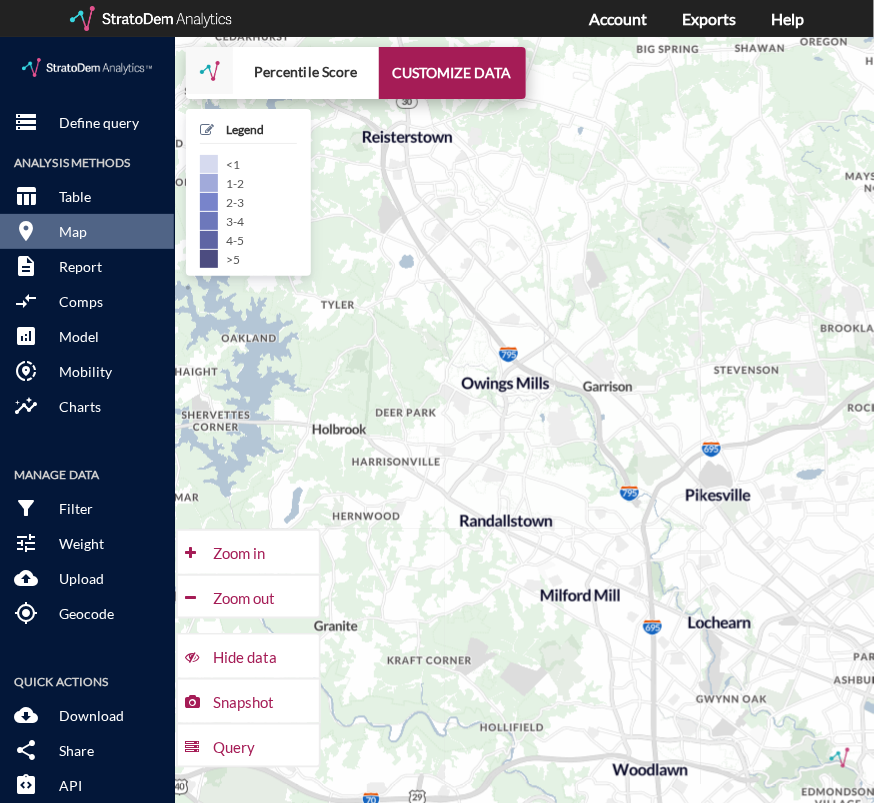 drag, startPoint x: 581, startPoint y: 429, endPoint x: 740, endPoint y: 495, distance: 172.154 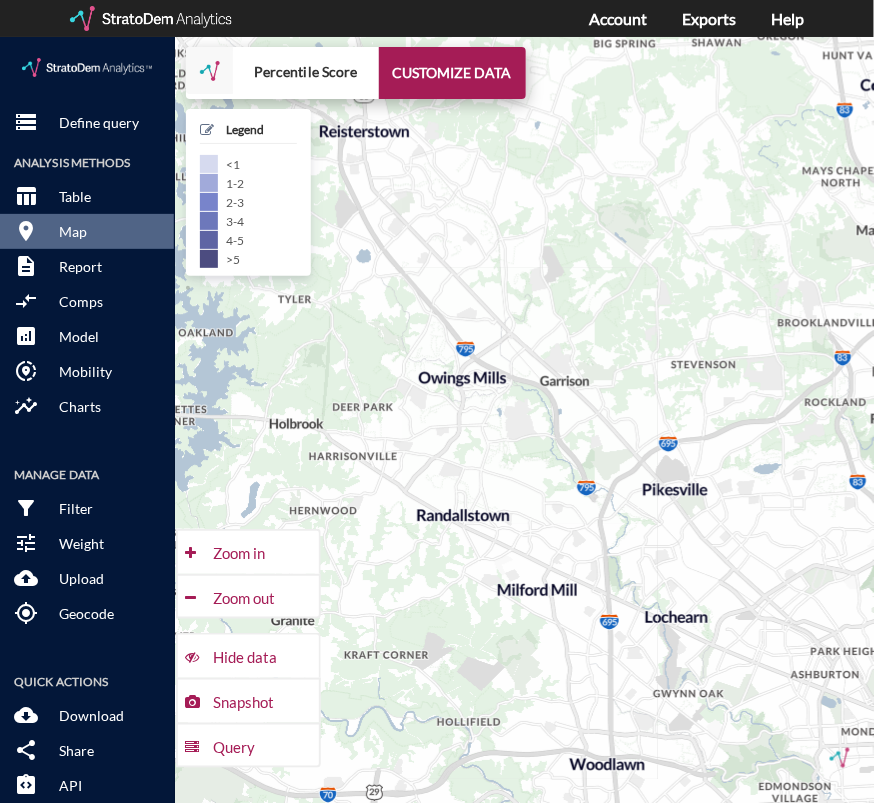 drag, startPoint x: 703, startPoint y: 308, endPoint x: 644, endPoint y: 301, distance: 59.413803 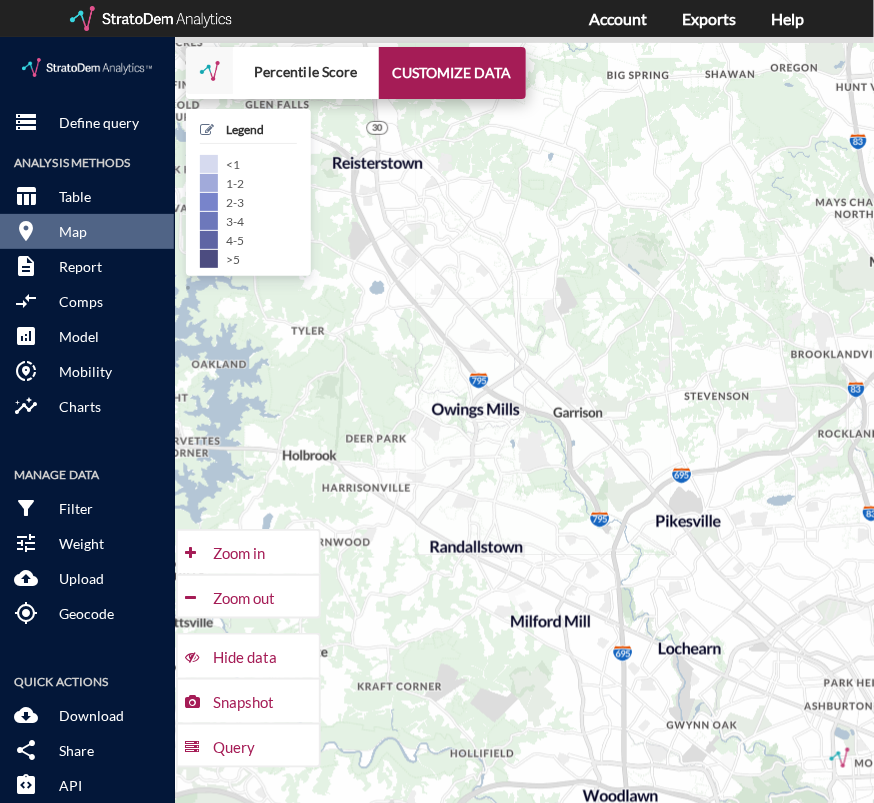 drag, startPoint x: 687, startPoint y: 319, endPoint x: 709, endPoint y: 356, distance: 43.046486 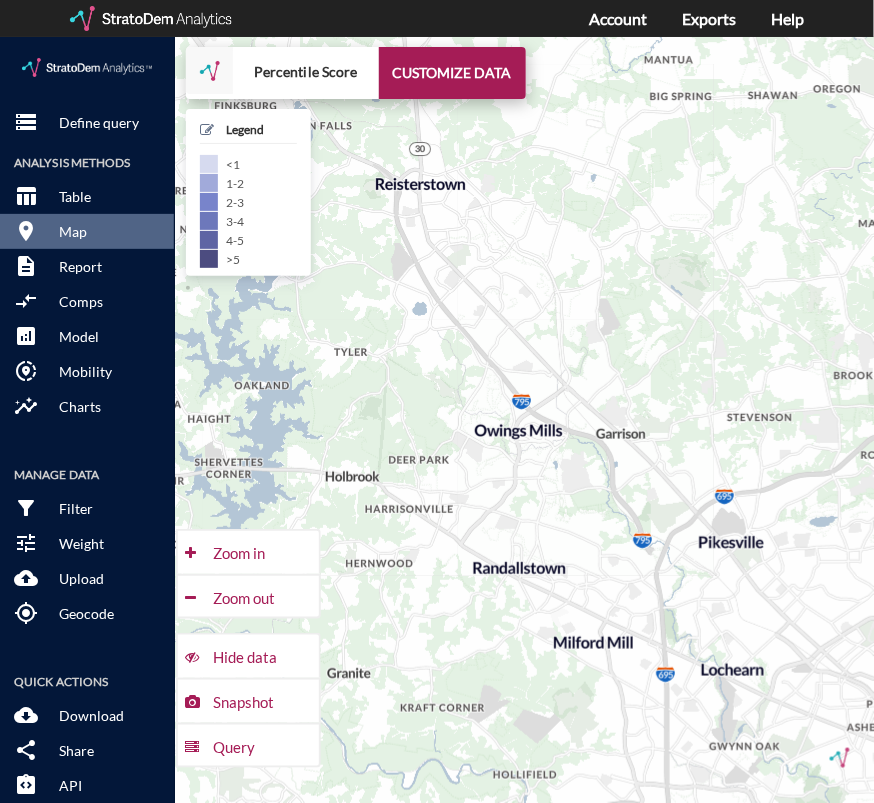 drag, startPoint x: 507, startPoint y: 516, endPoint x: 552, endPoint y: 533, distance: 48.104053 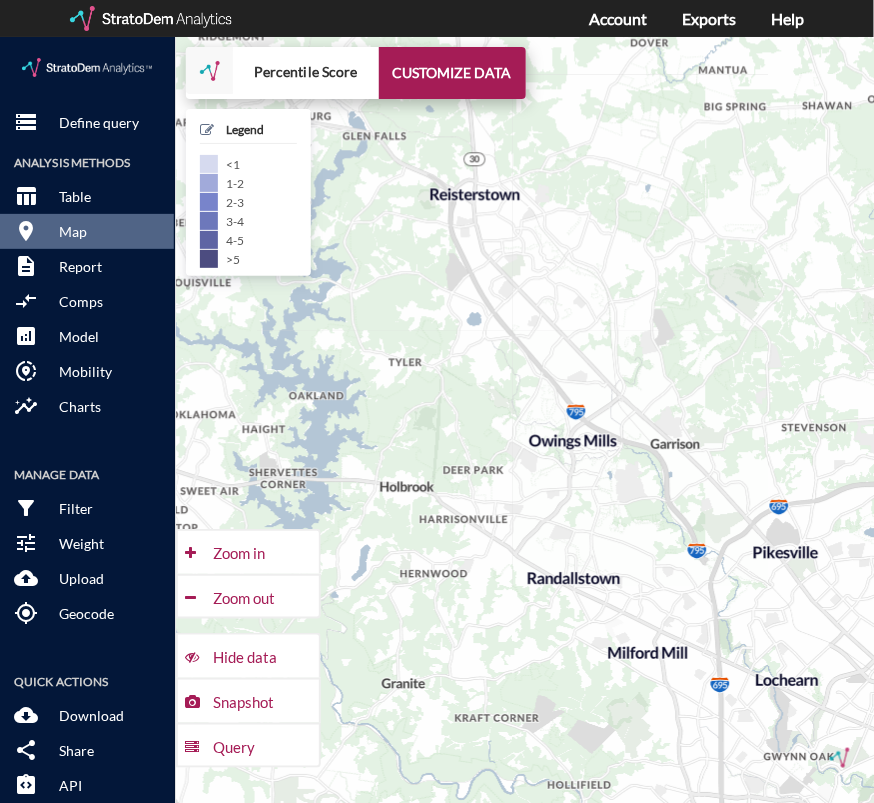 drag, startPoint x: 563, startPoint y: 272, endPoint x: 621, endPoint y: 282, distance: 58.855755 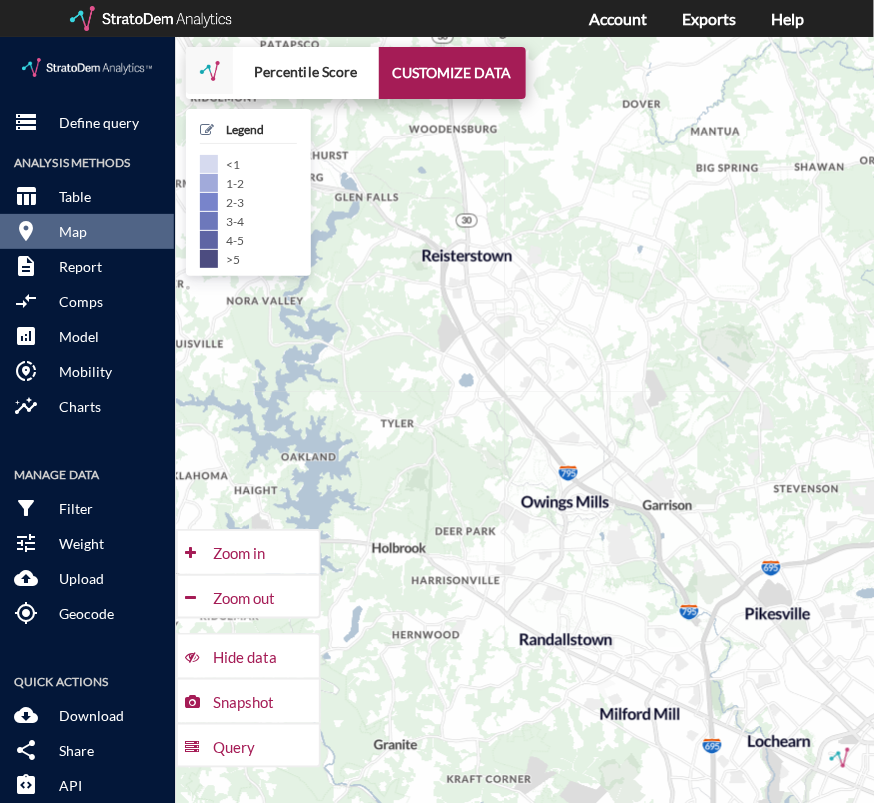 drag, startPoint x: 605, startPoint y: 256, endPoint x: 595, endPoint y: 326, distance: 70.71068 